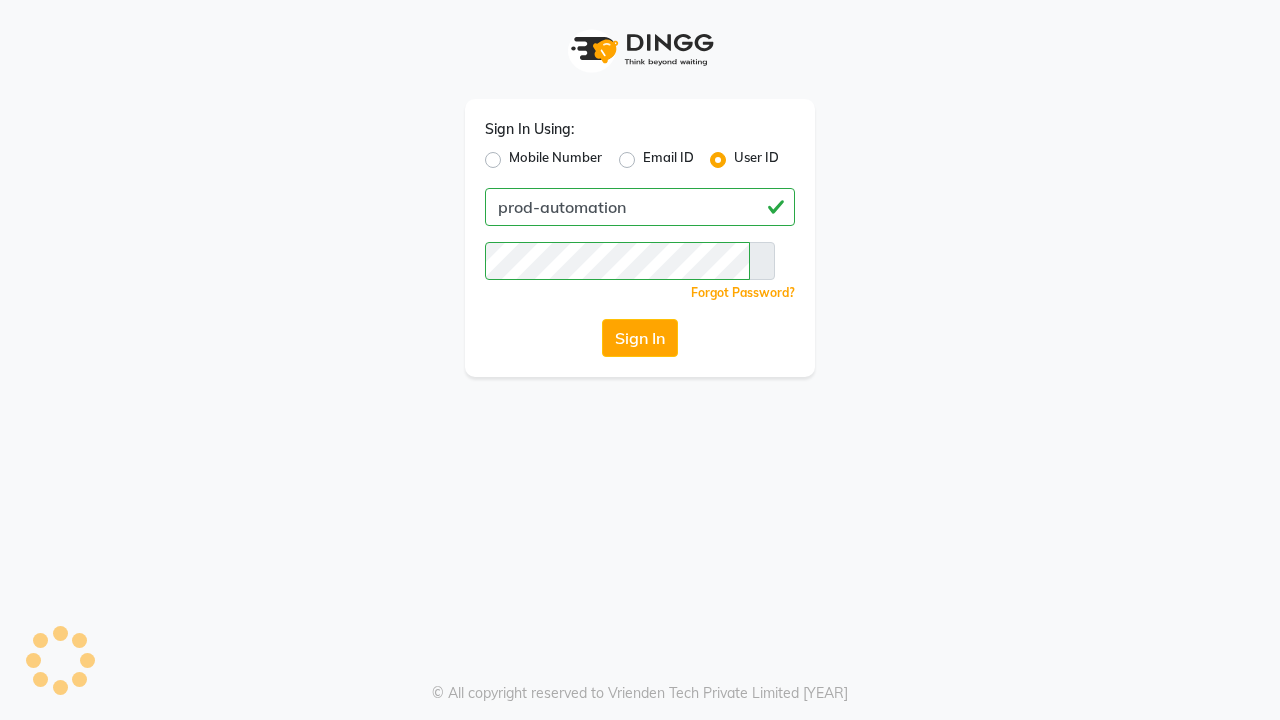 scroll, scrollTop: 0, scrollLeft: 0, axis: both 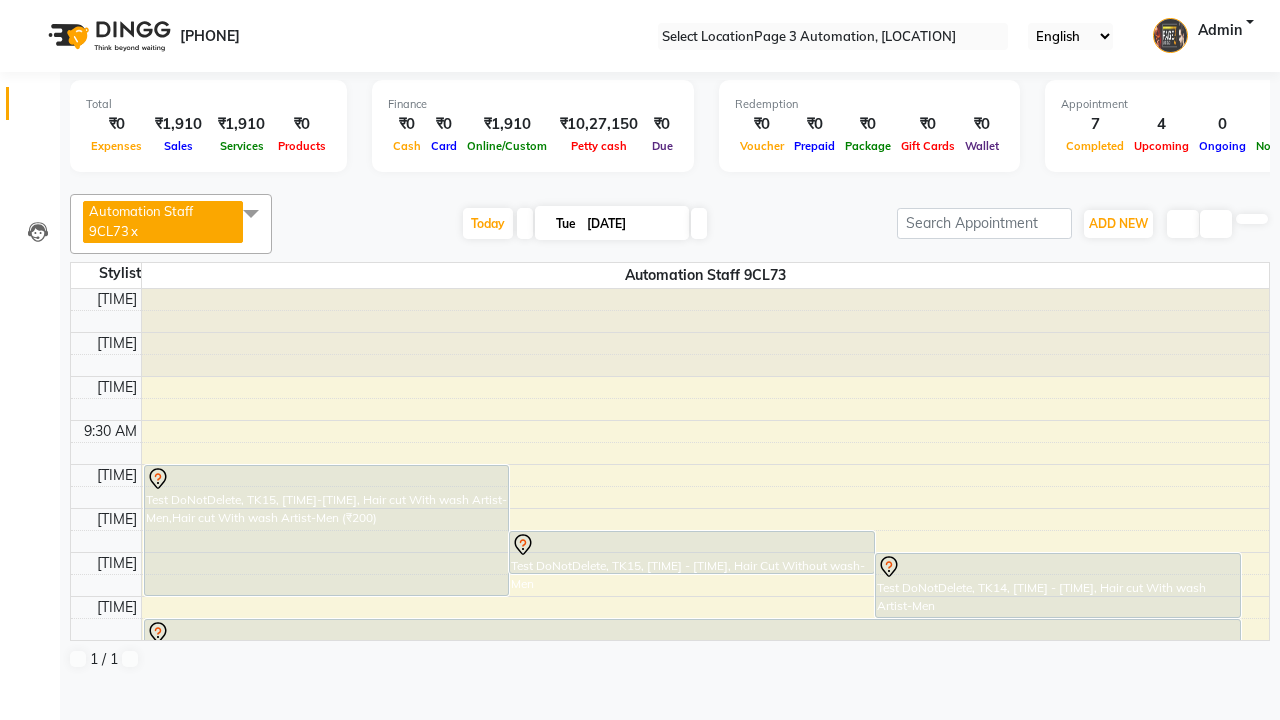 click at bounding box center [31, 8] 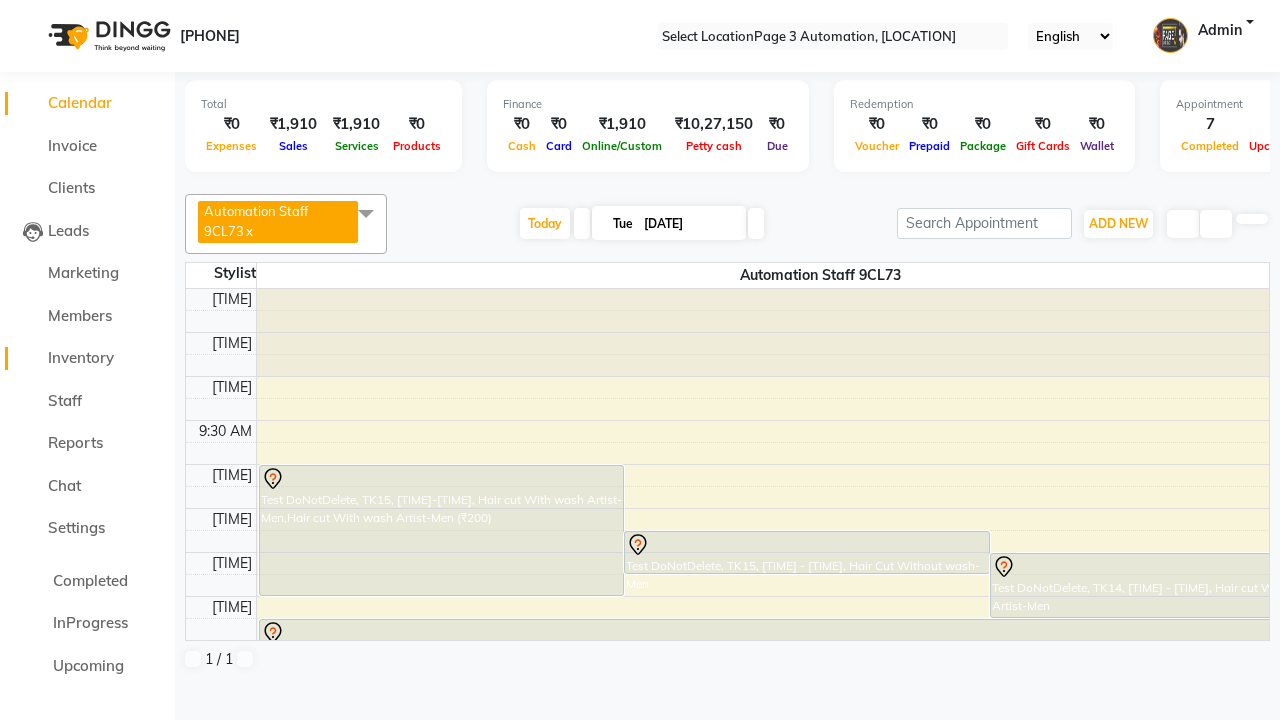click on "Inventory" at bounding box center (81, 357) 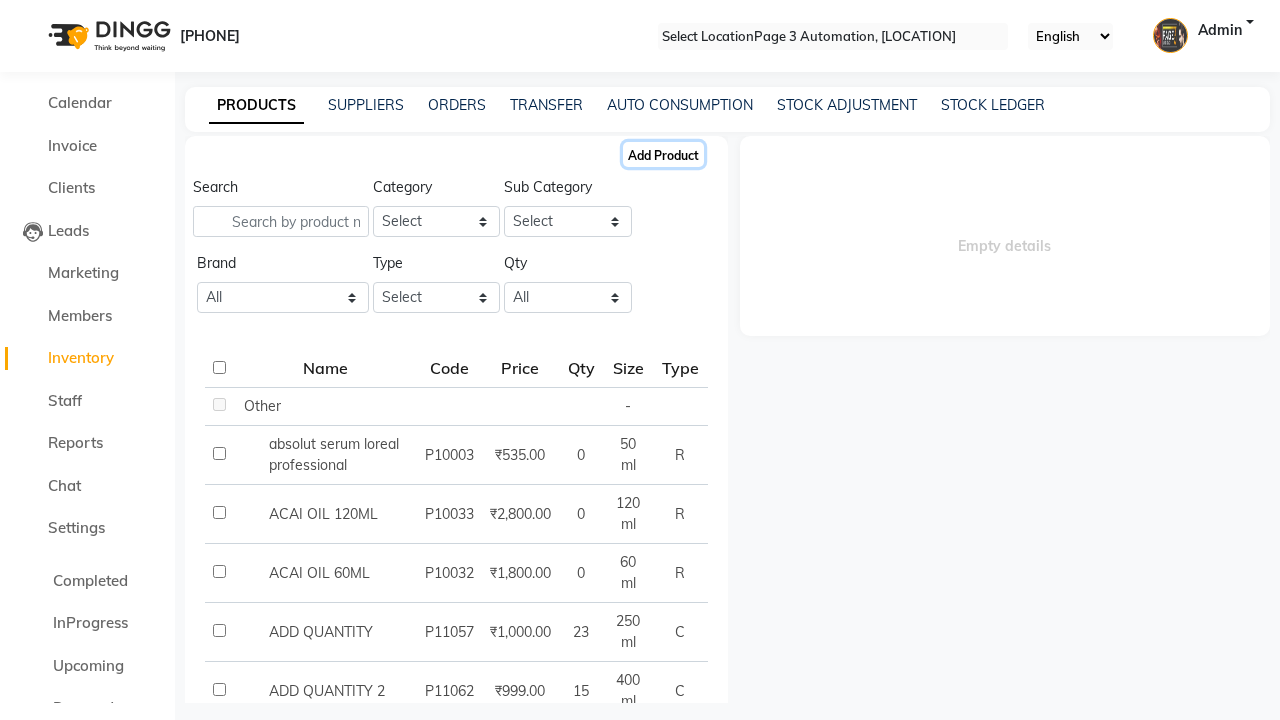 click on "Add Product" at bounding box center (663, 154) 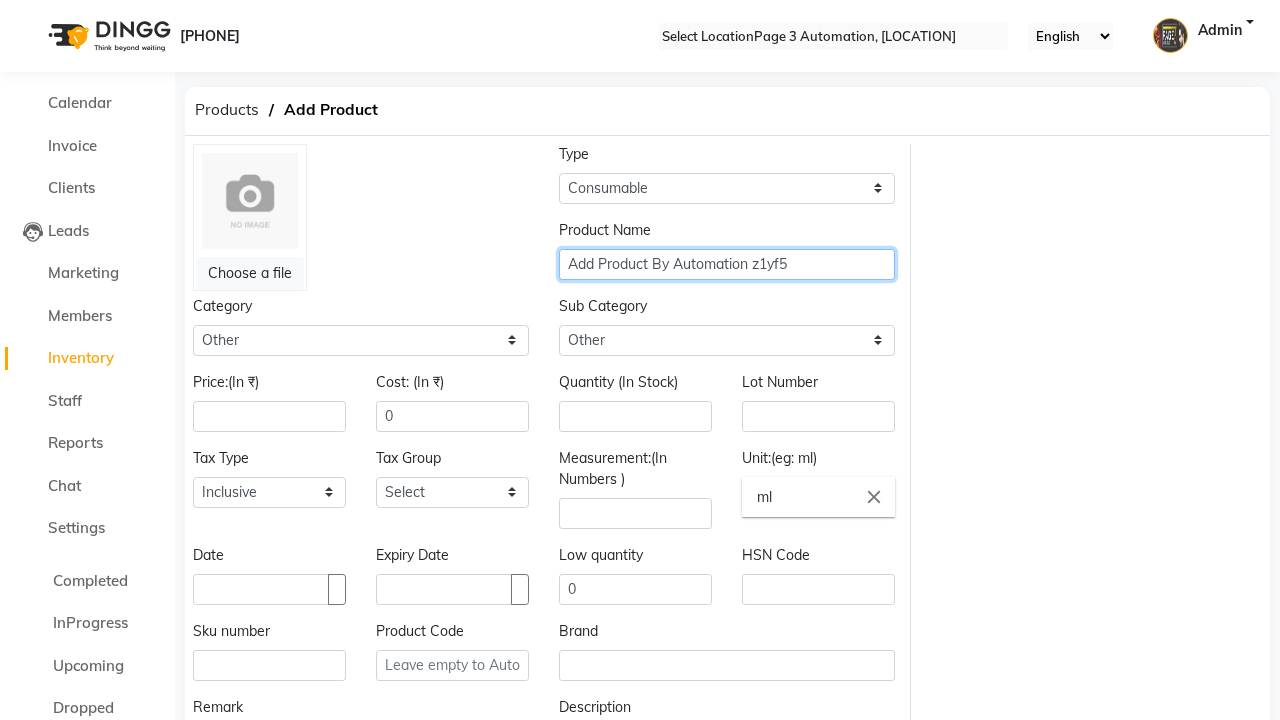 type on "Add Product By Automation z1yf5" 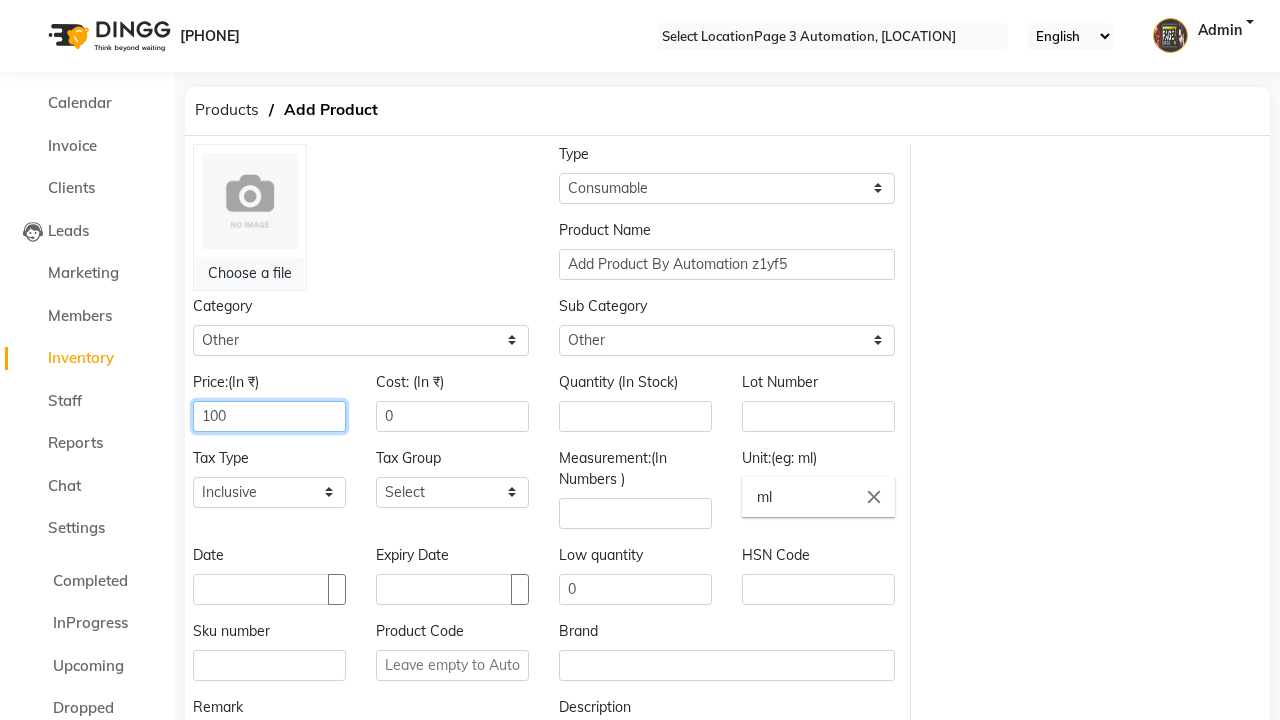 type on "100" 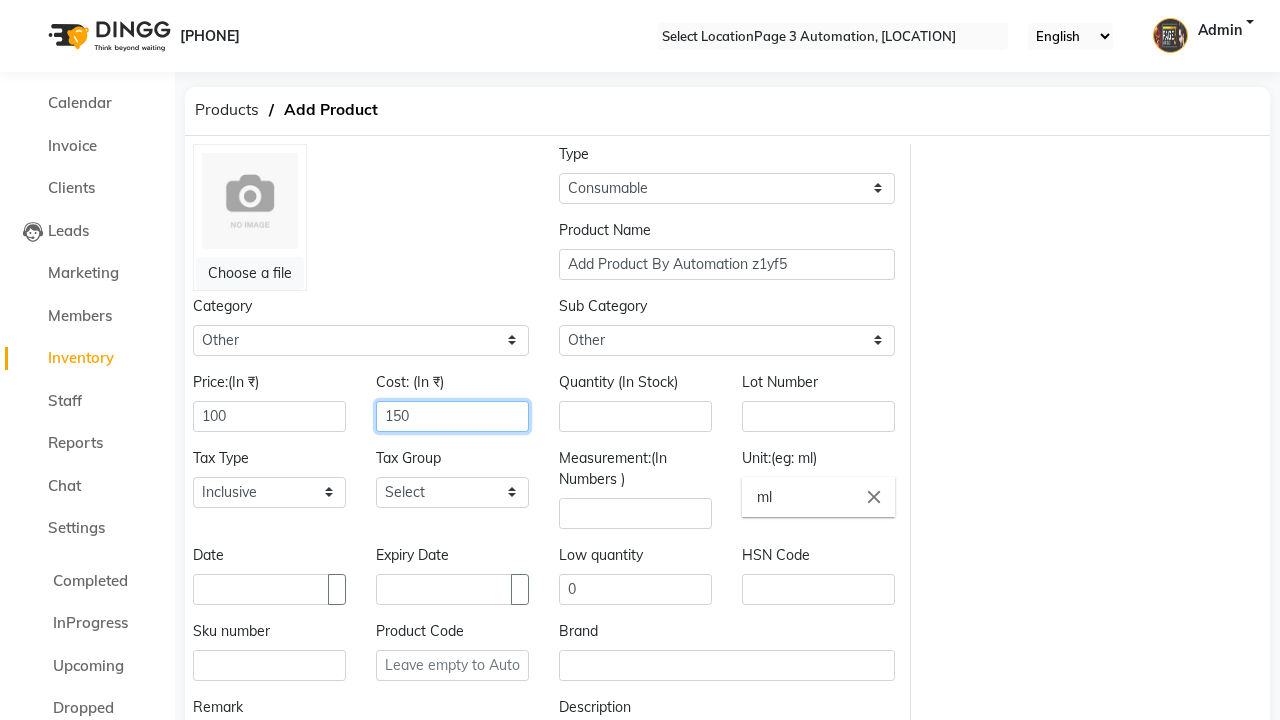 type on "150" 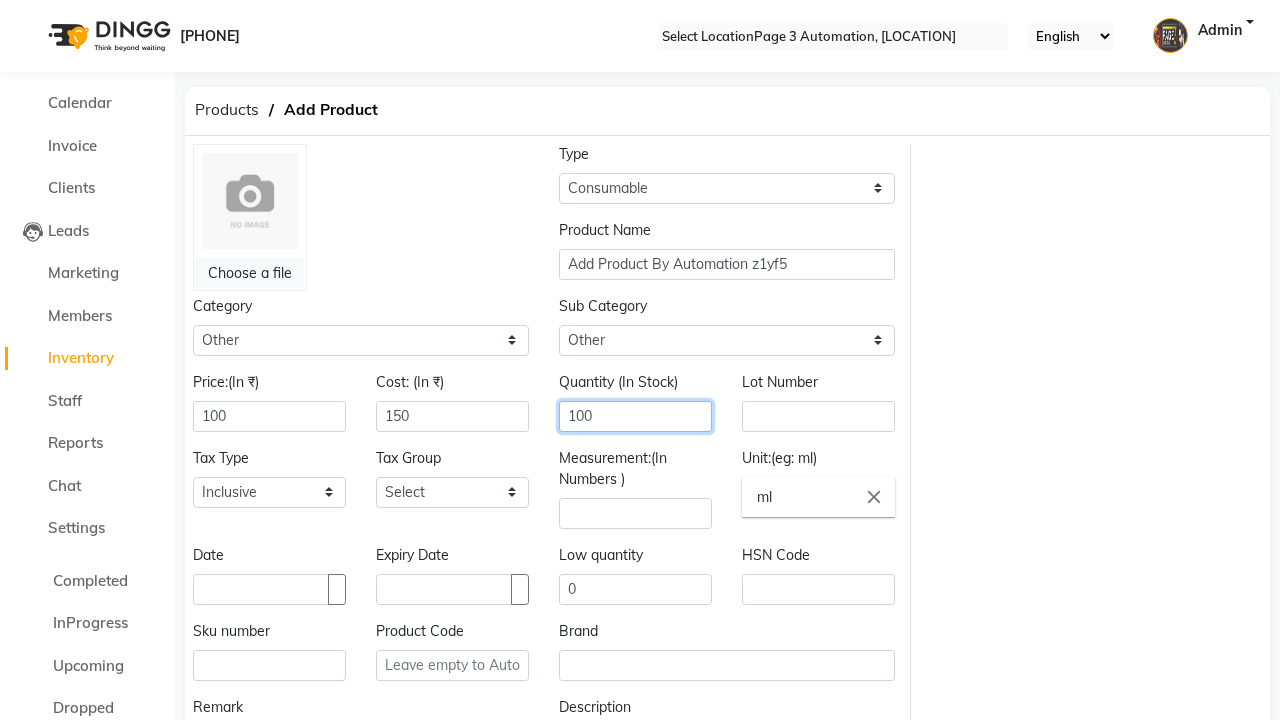 type on "100" 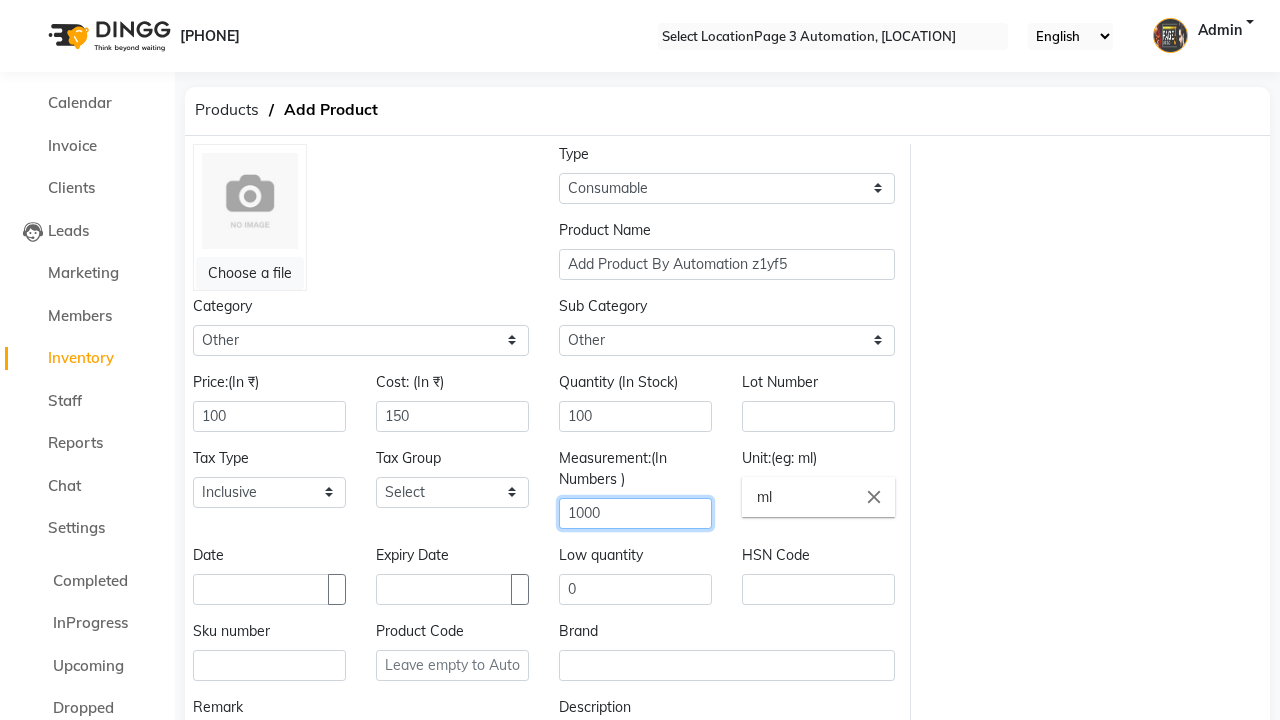 type on "1000" 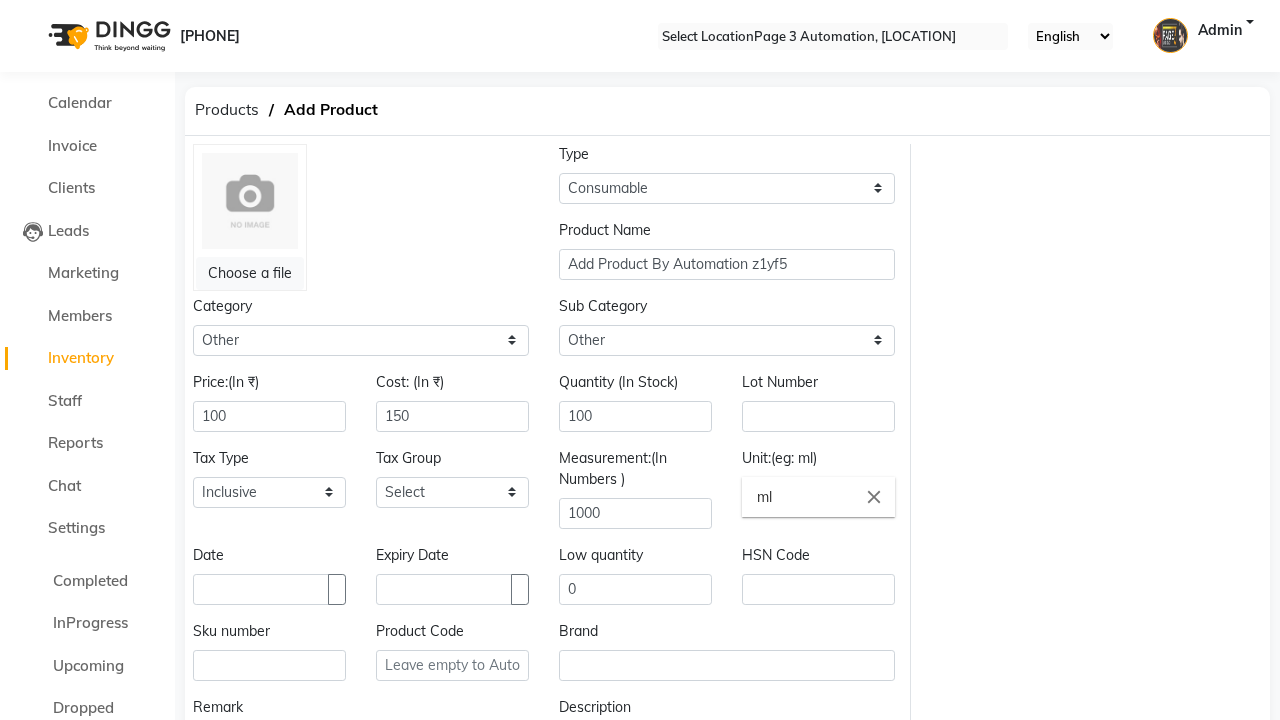 scroll, scrollTop: 17, scrollLeft: 0, axis: vertical 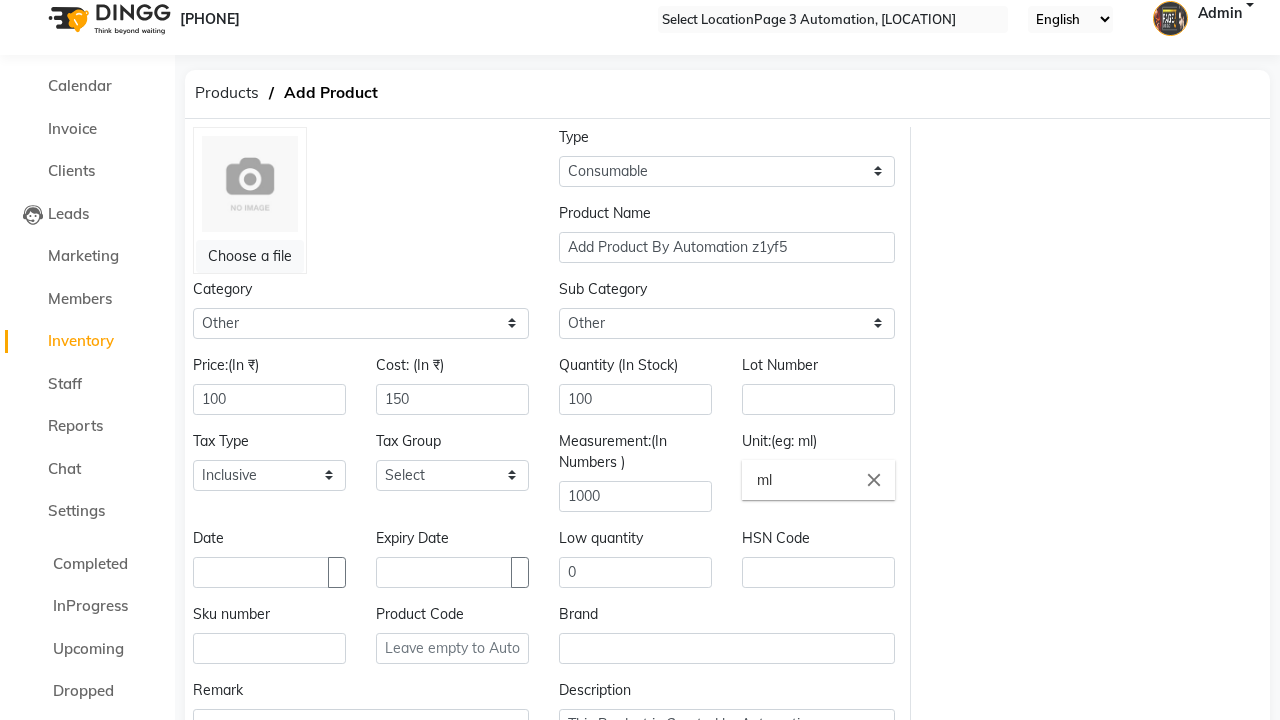 click on "Save" at bounding box center [225, 796] 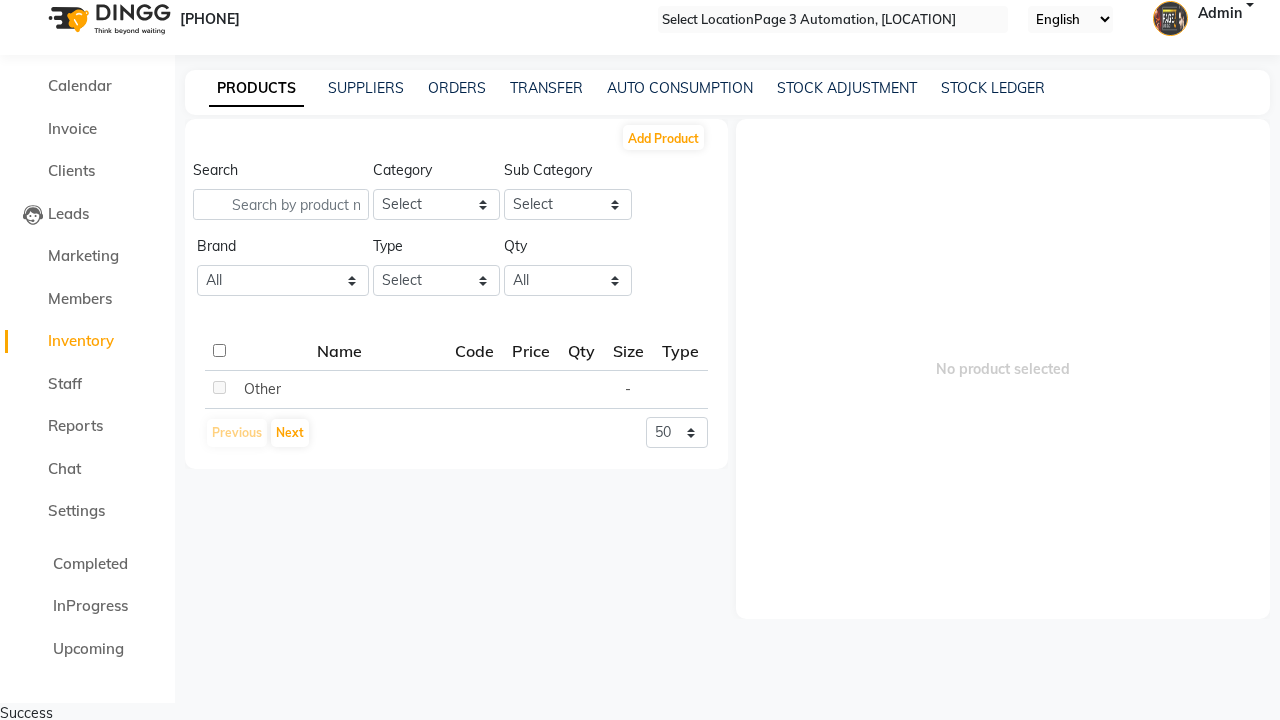 scroll, scrollTop: 0, scrollLeft: 0, axis: both 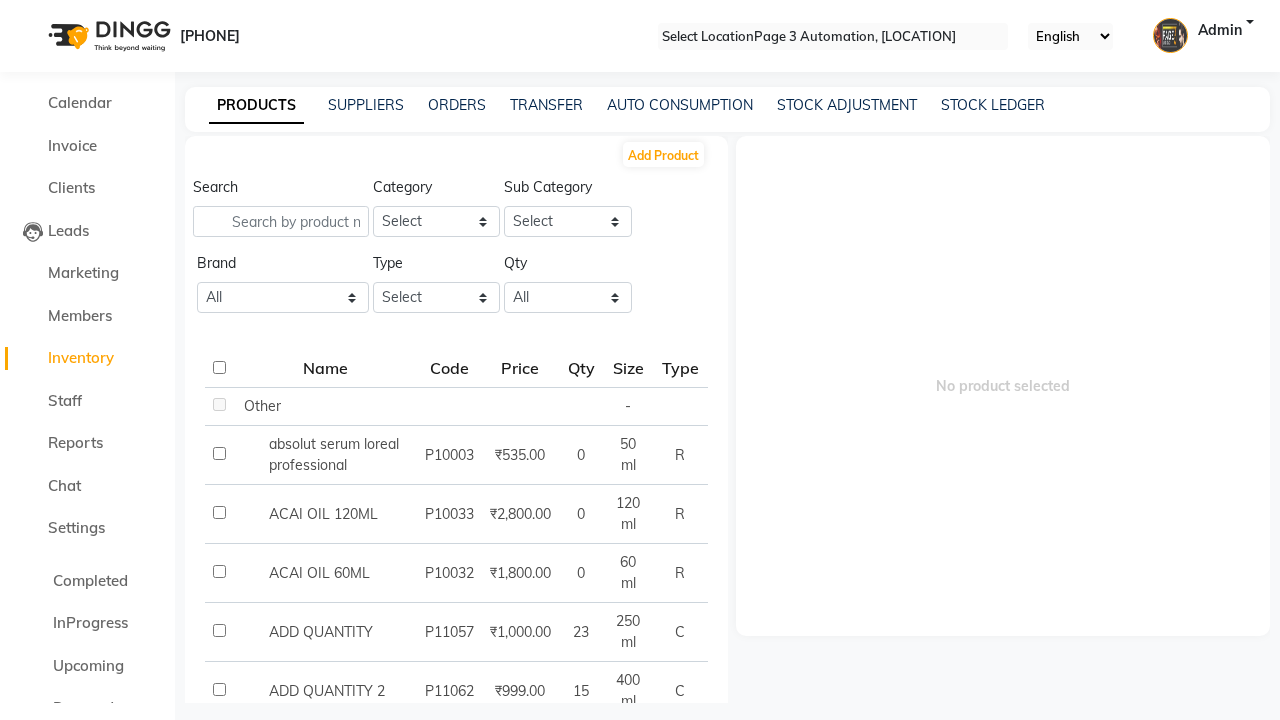 click on "Product added successfully!" at bounding box center (640, 764) 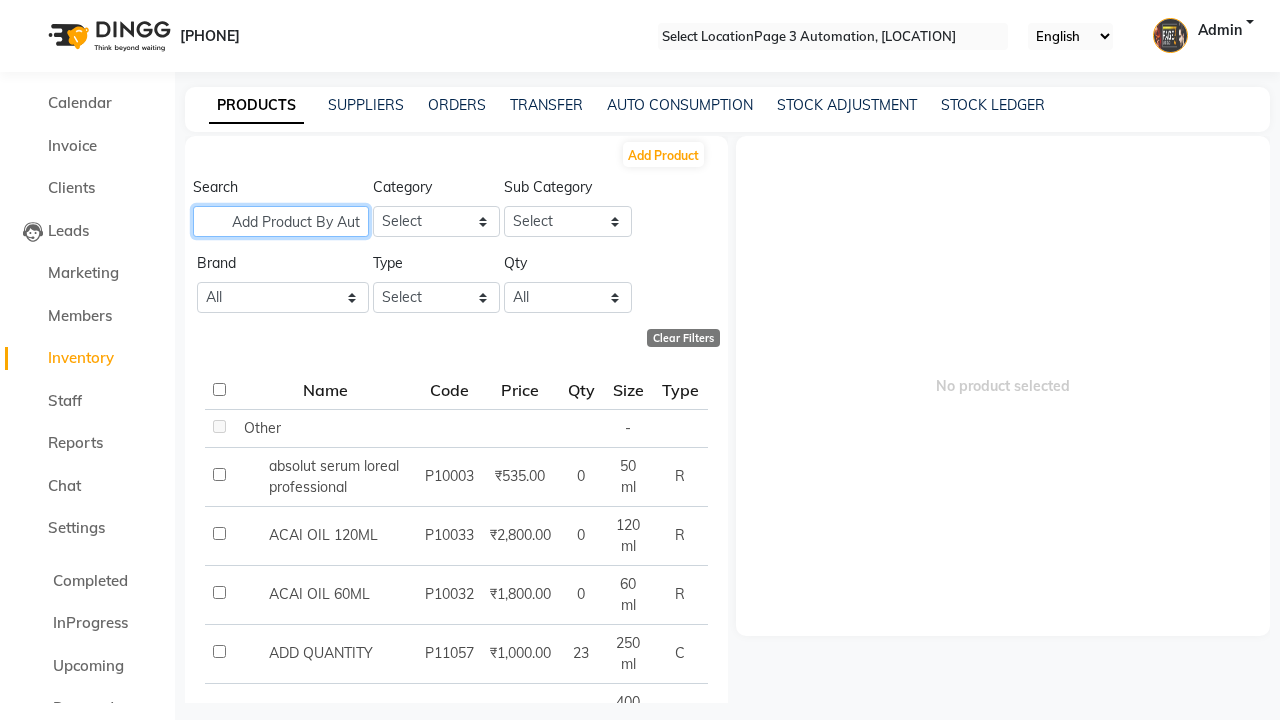 scroll, scrollTop: 0, scrollLeft: 91, axis: horizontal 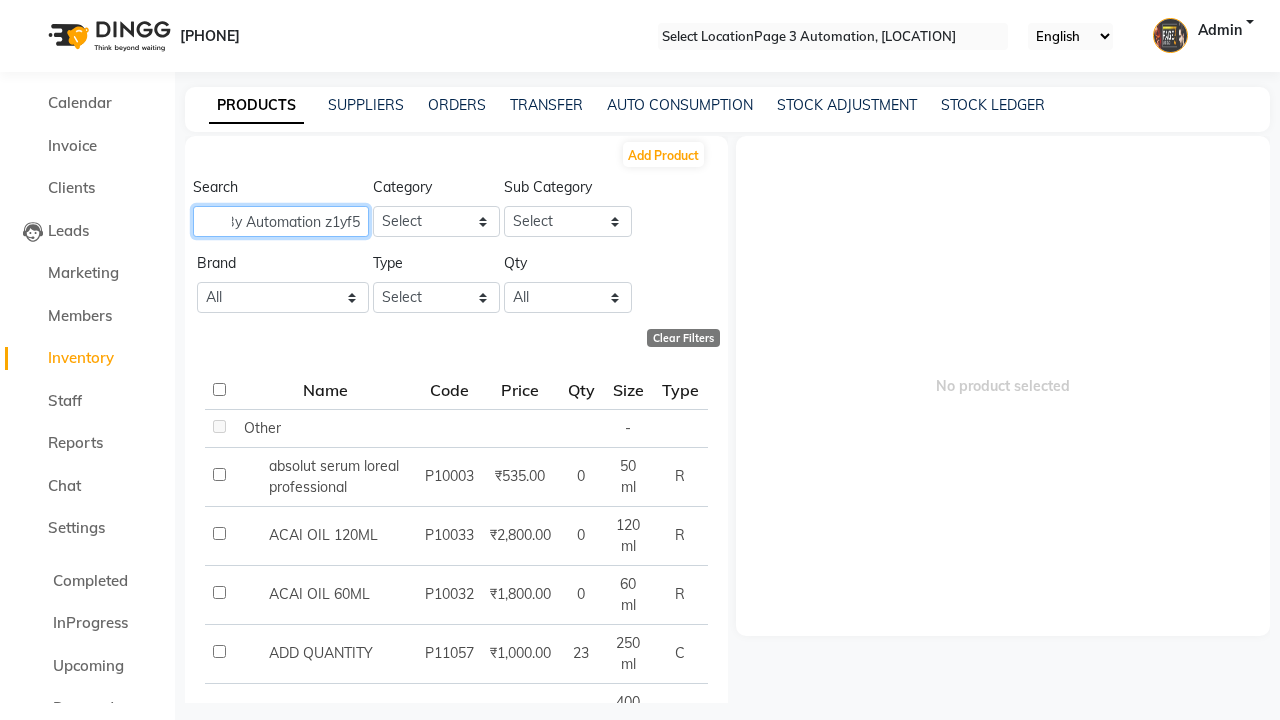 type on "Add Product By Automation z1yf5" 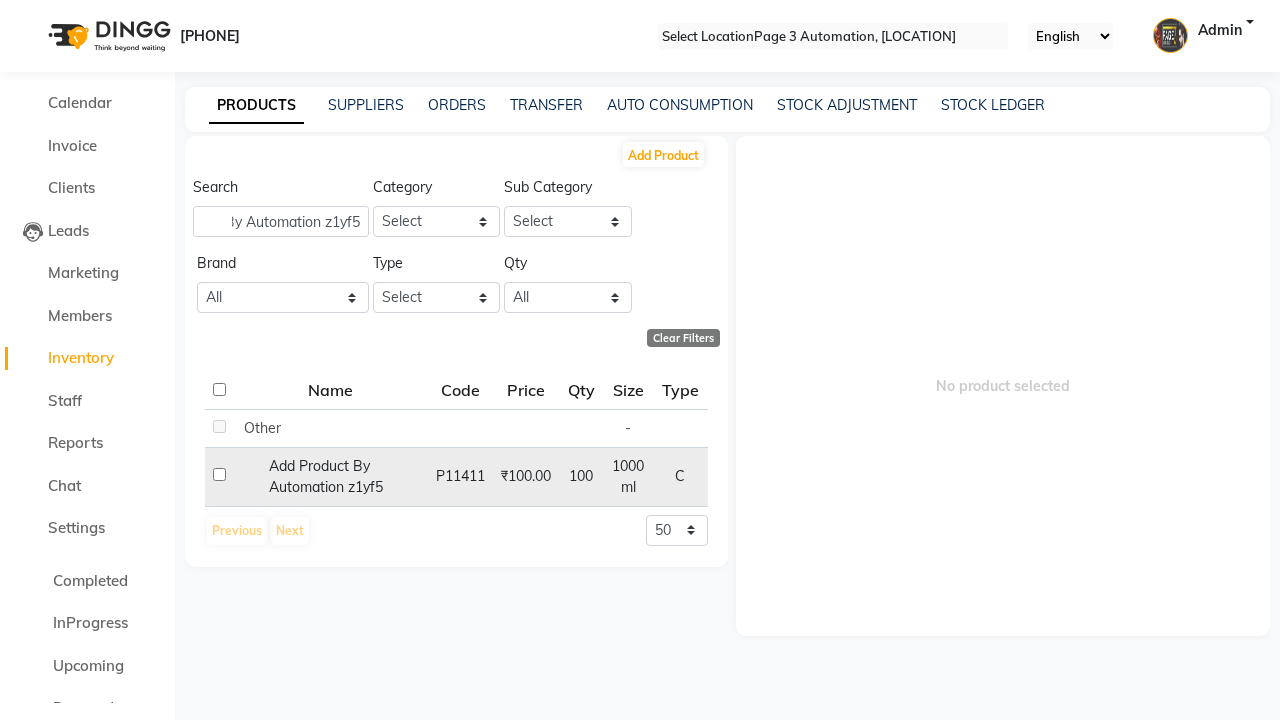 click at bounding box center (219, 426) 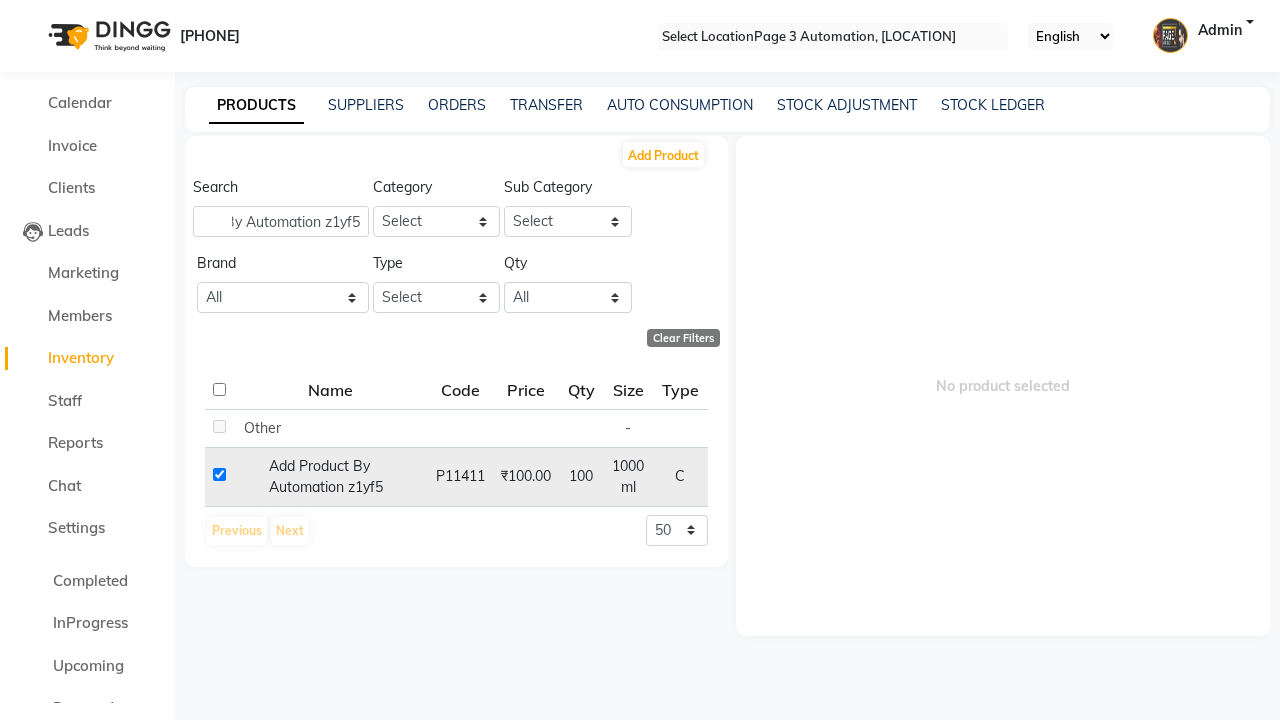 checkbox on "true" 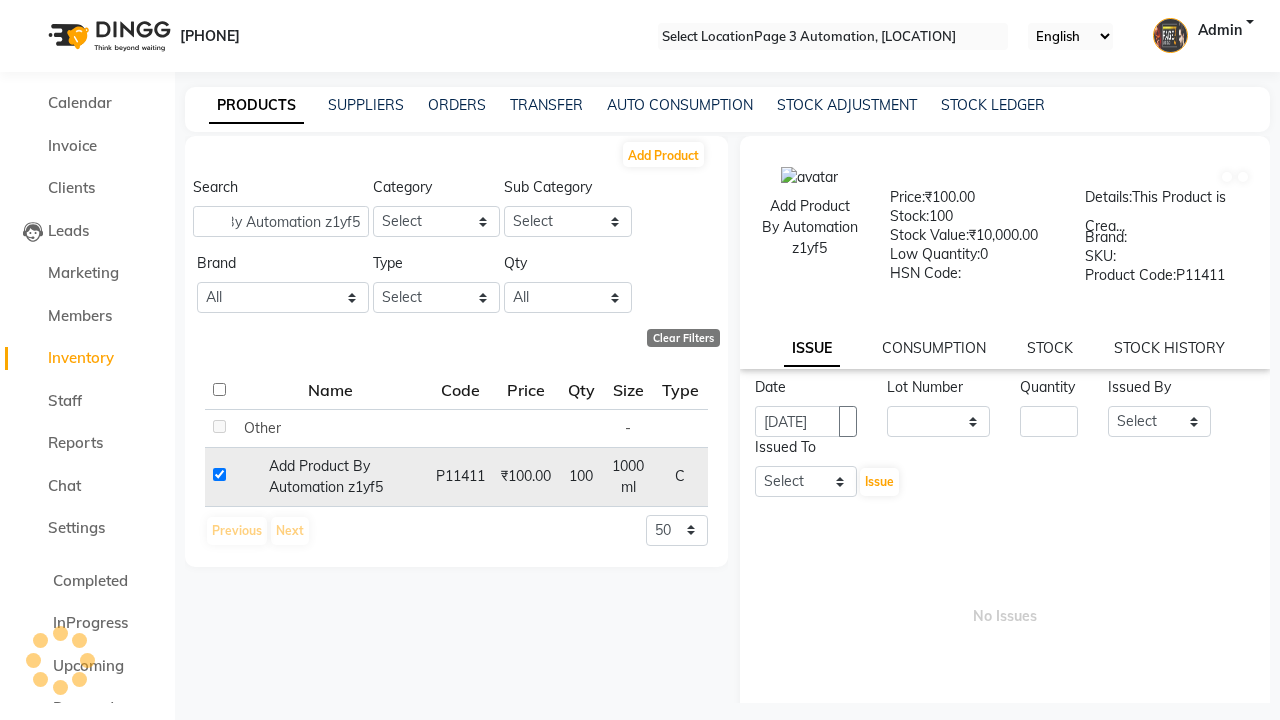 scroll, scrollTop: 0, scrollLeft: 0, axis: both 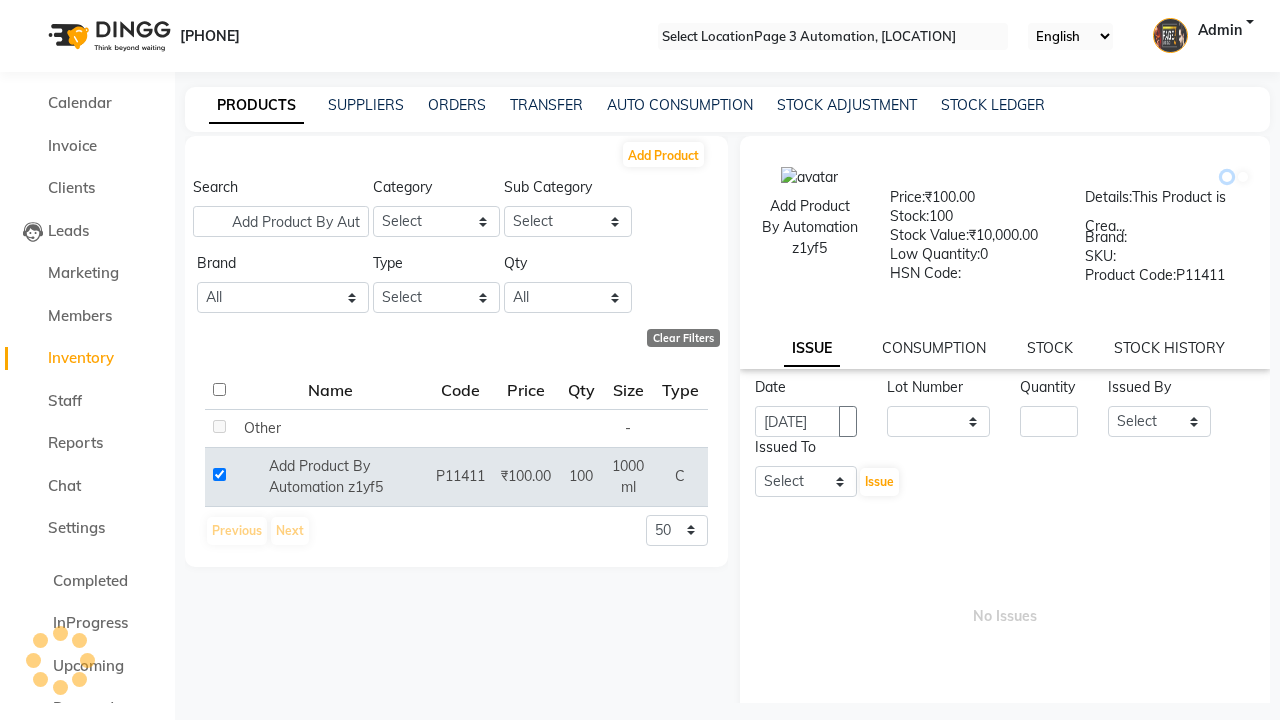 click at bounding box center [1227, 177] 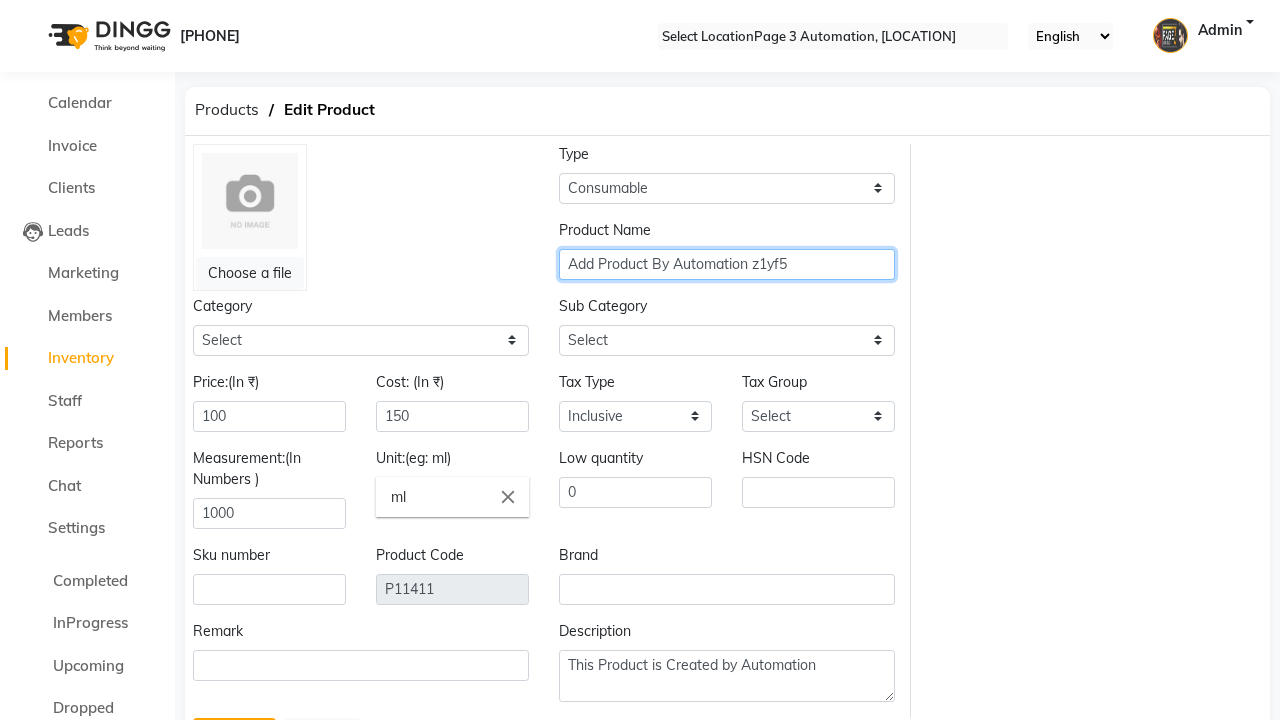 type 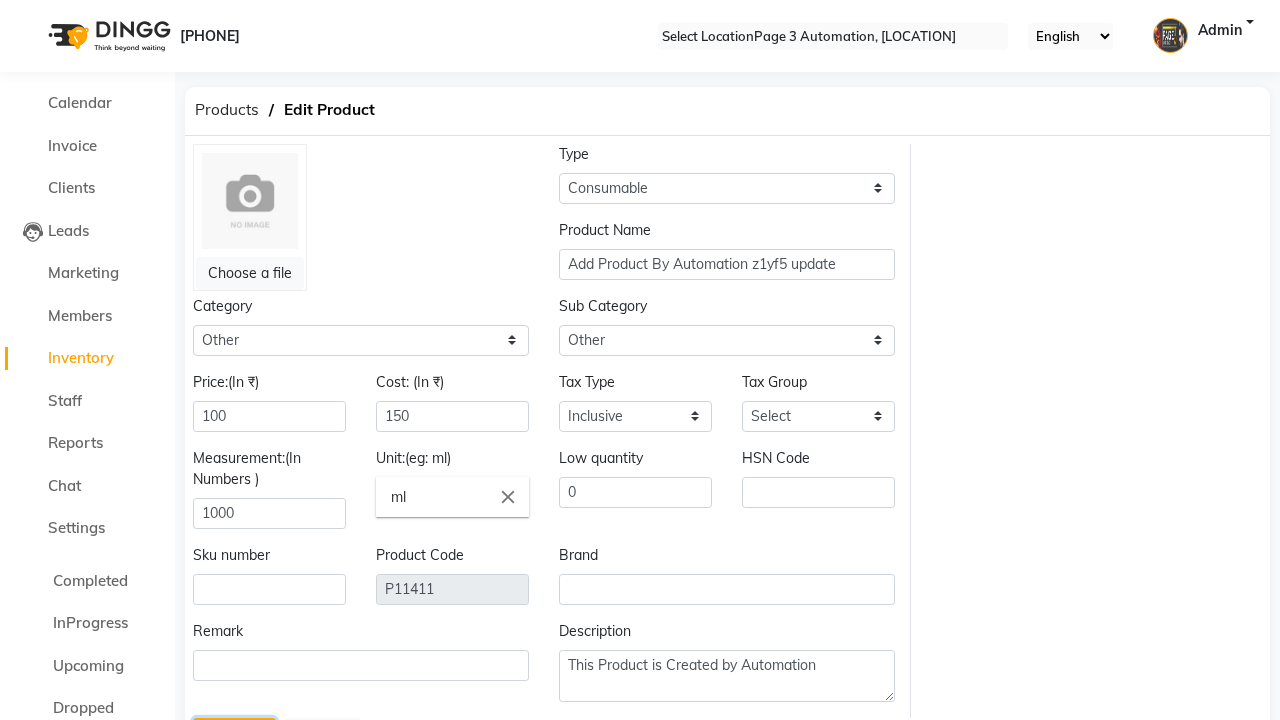 click on "Update" at bounding box center [234, 737] 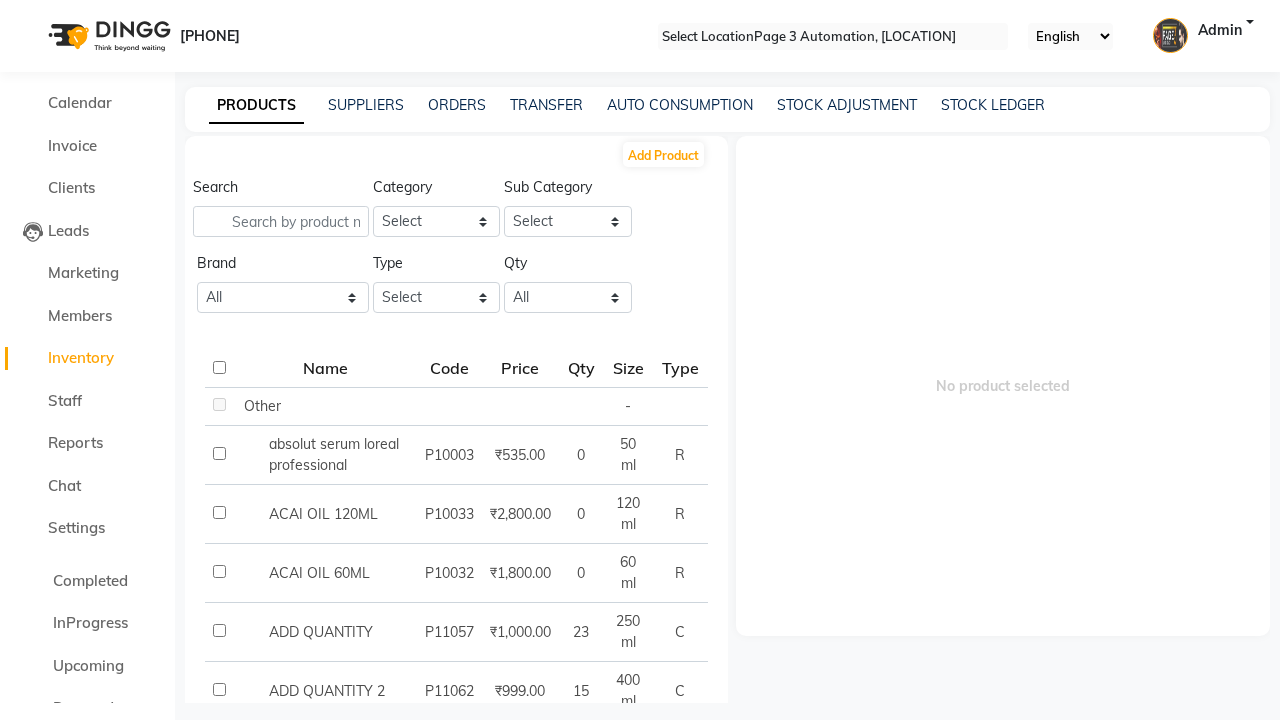 click on "Product updated successfully!" at bounding box center [640, 764] 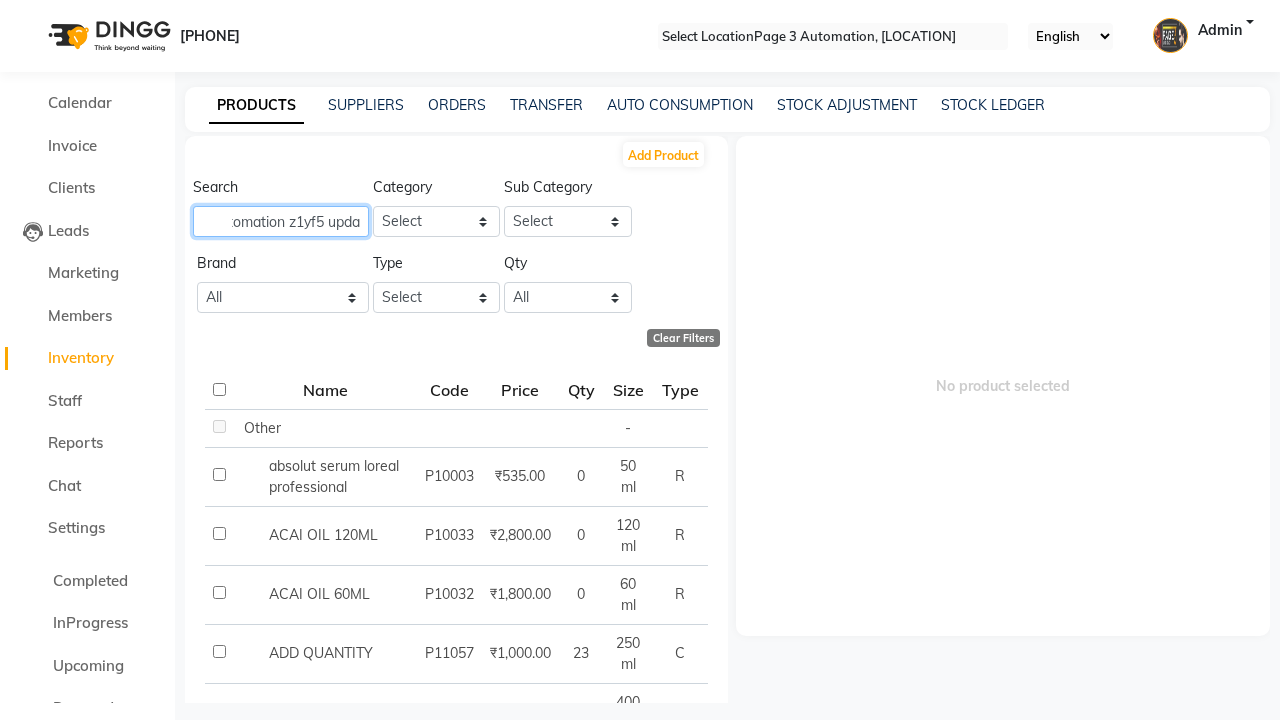 type on "Add Product By Automation z1yf5 update" 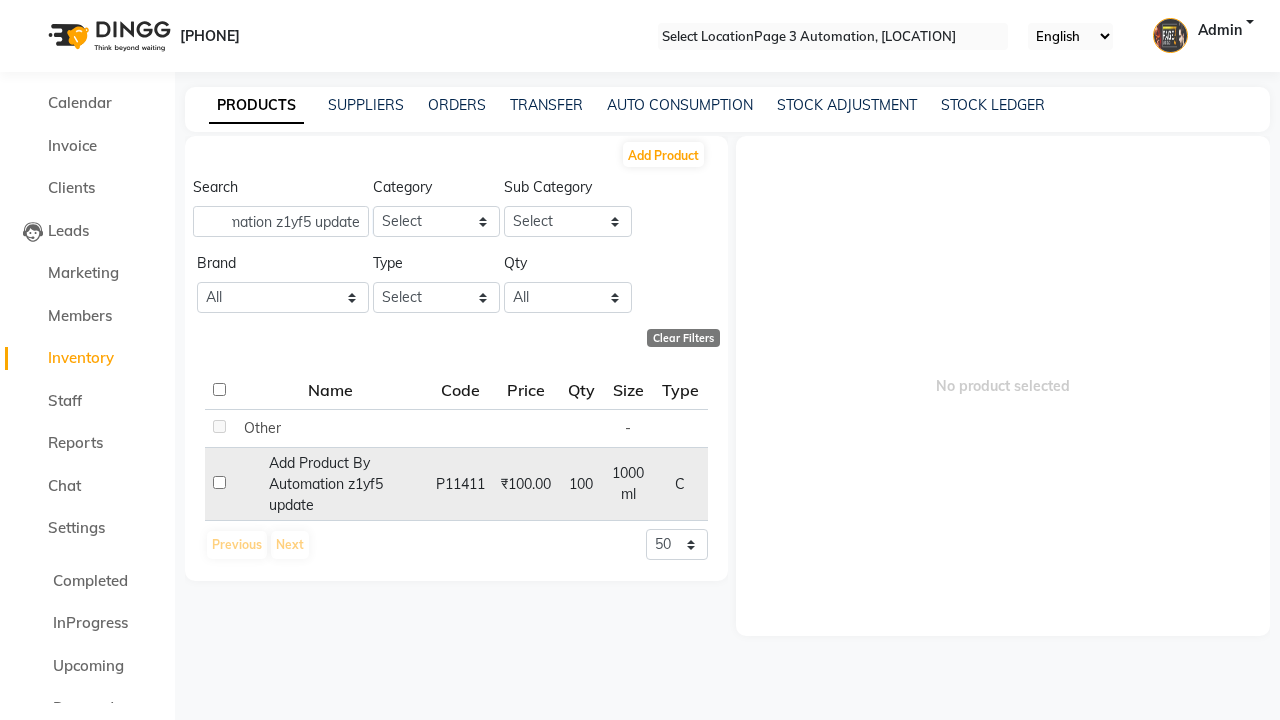 click at bounding box center [219, 426] 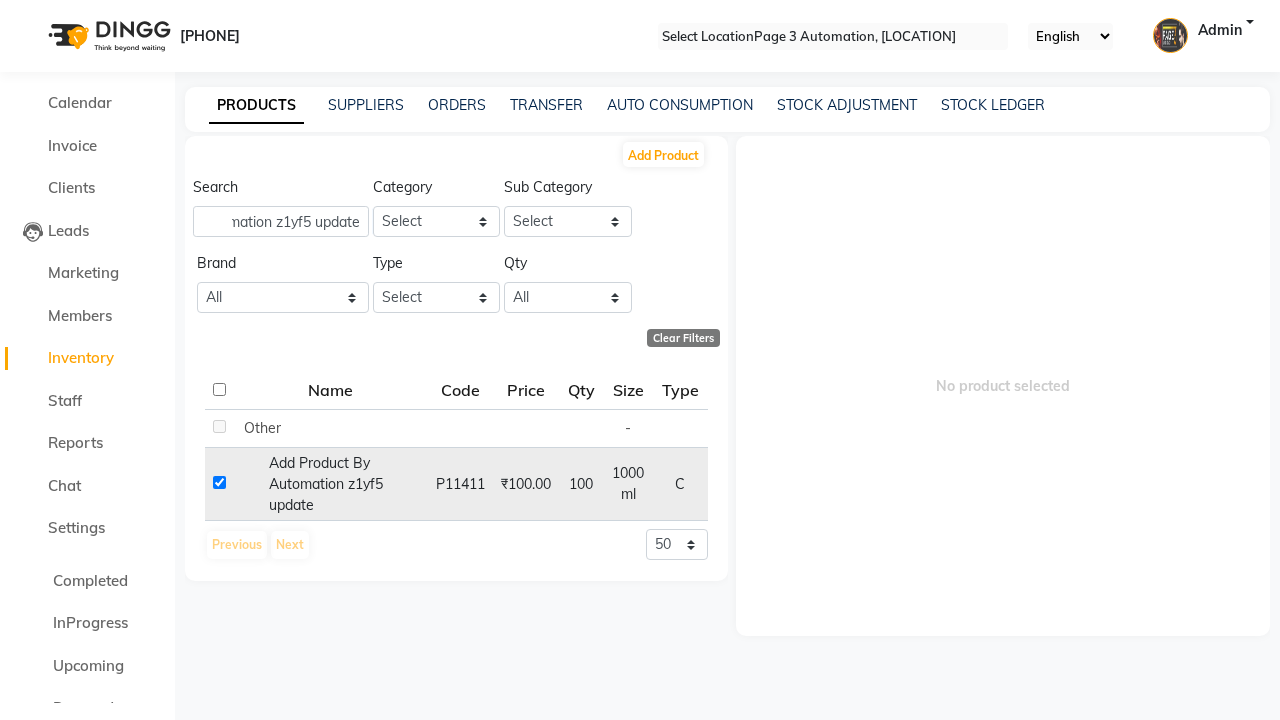 checkbox on "true" 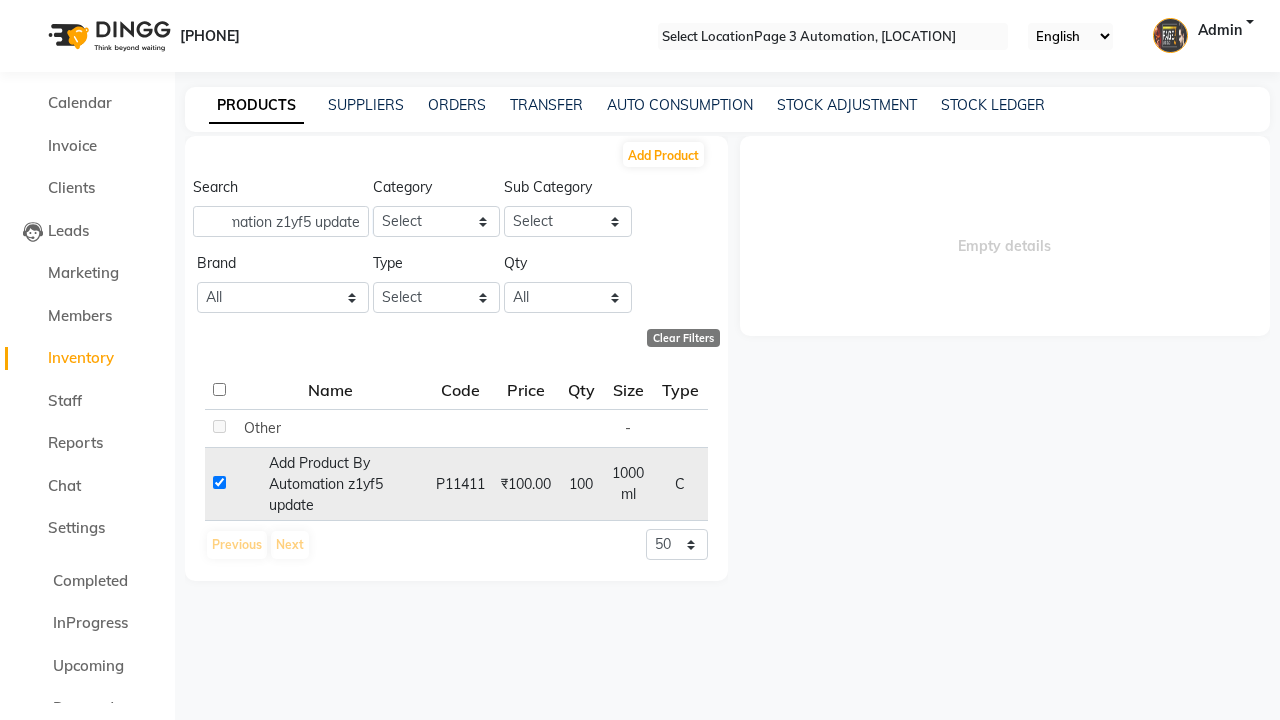 scroll, scrollTop: 0, scrollLeft: 0, axis: both 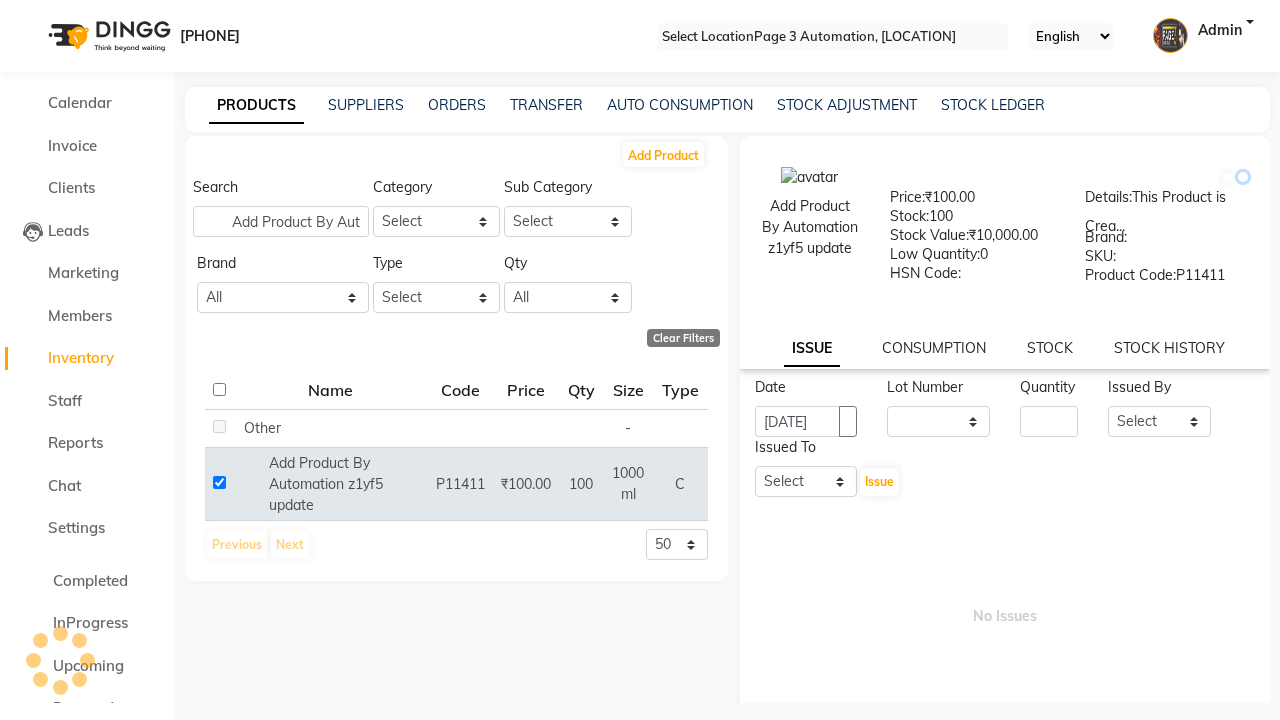 click at bounding box center [1243, 177] 